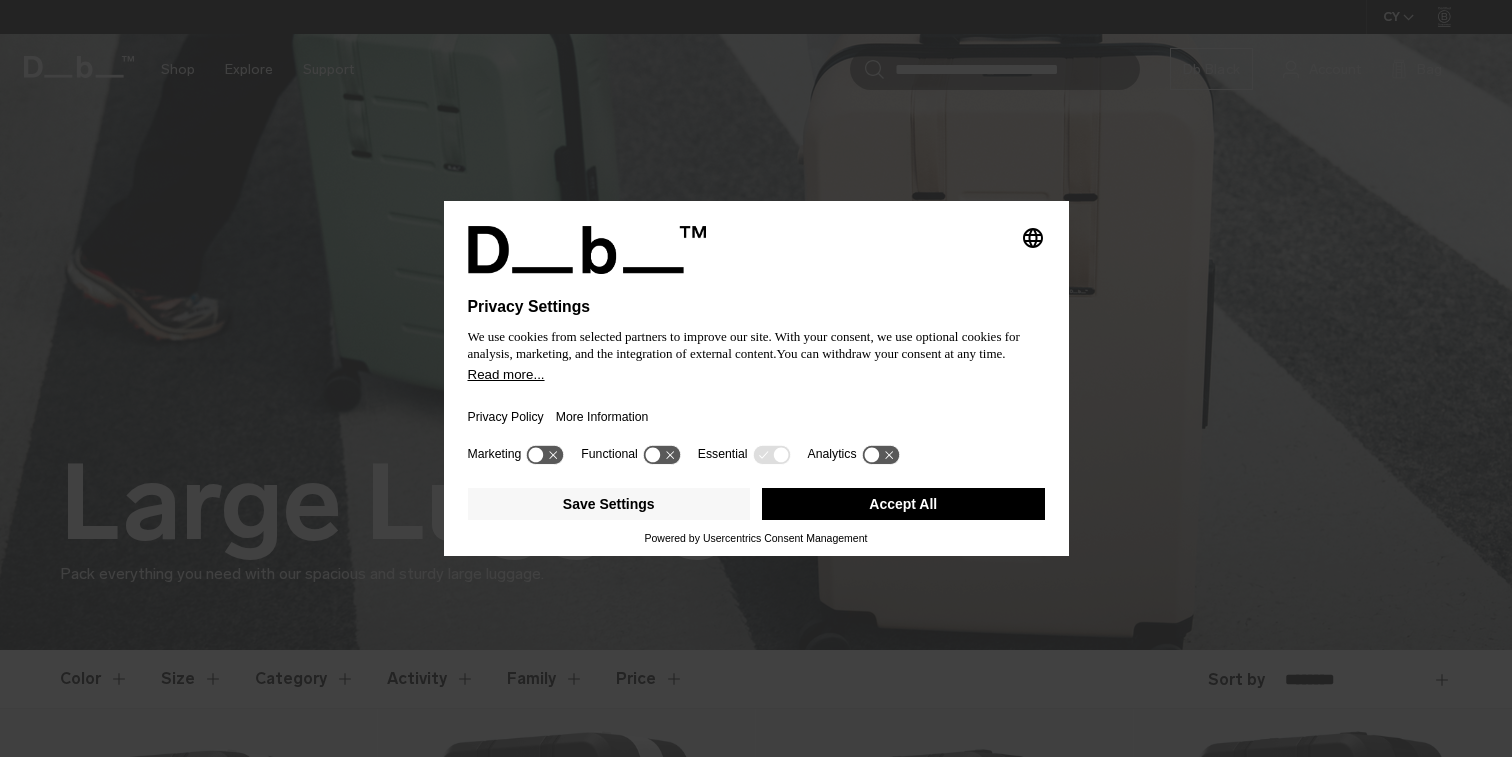scroll, scrollTop: 0, scrollLeft: 0, axis: both 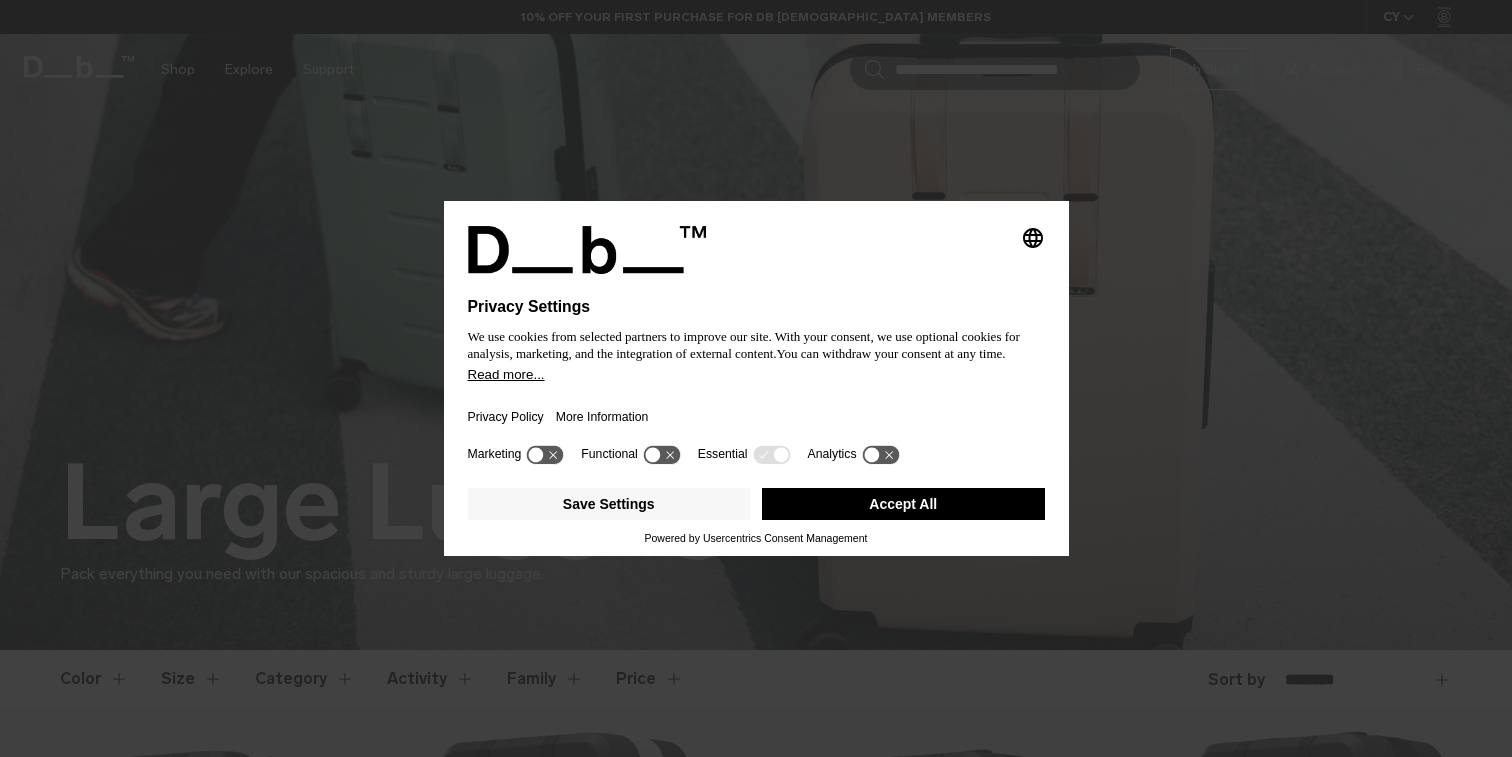 click on "Accept All" at bounding box center [903, 504] 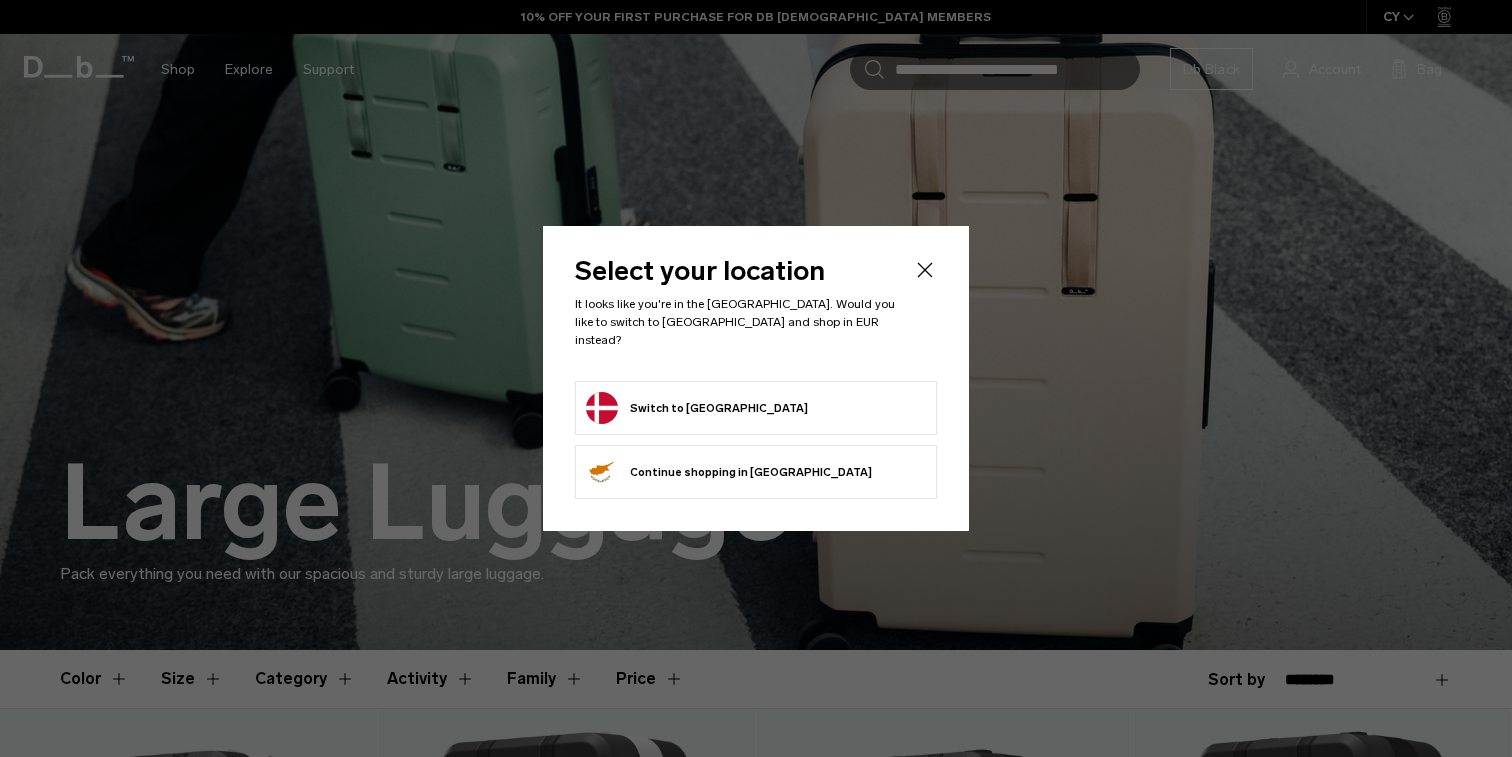 scroll, scrollTop: 0, scrollLeft: 0, axis: both 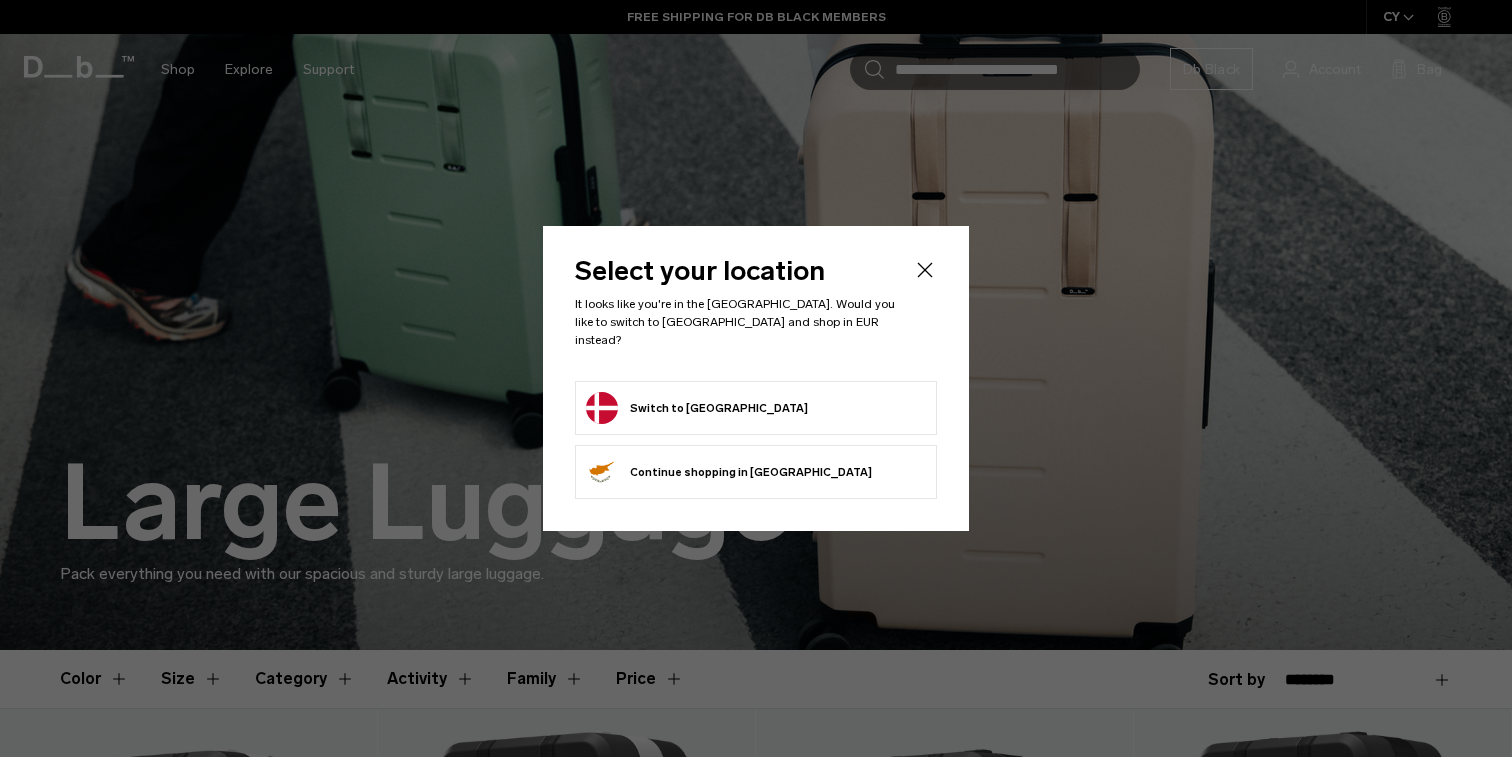 click on "Switch to Denmark" at bounding box center [697, 408] 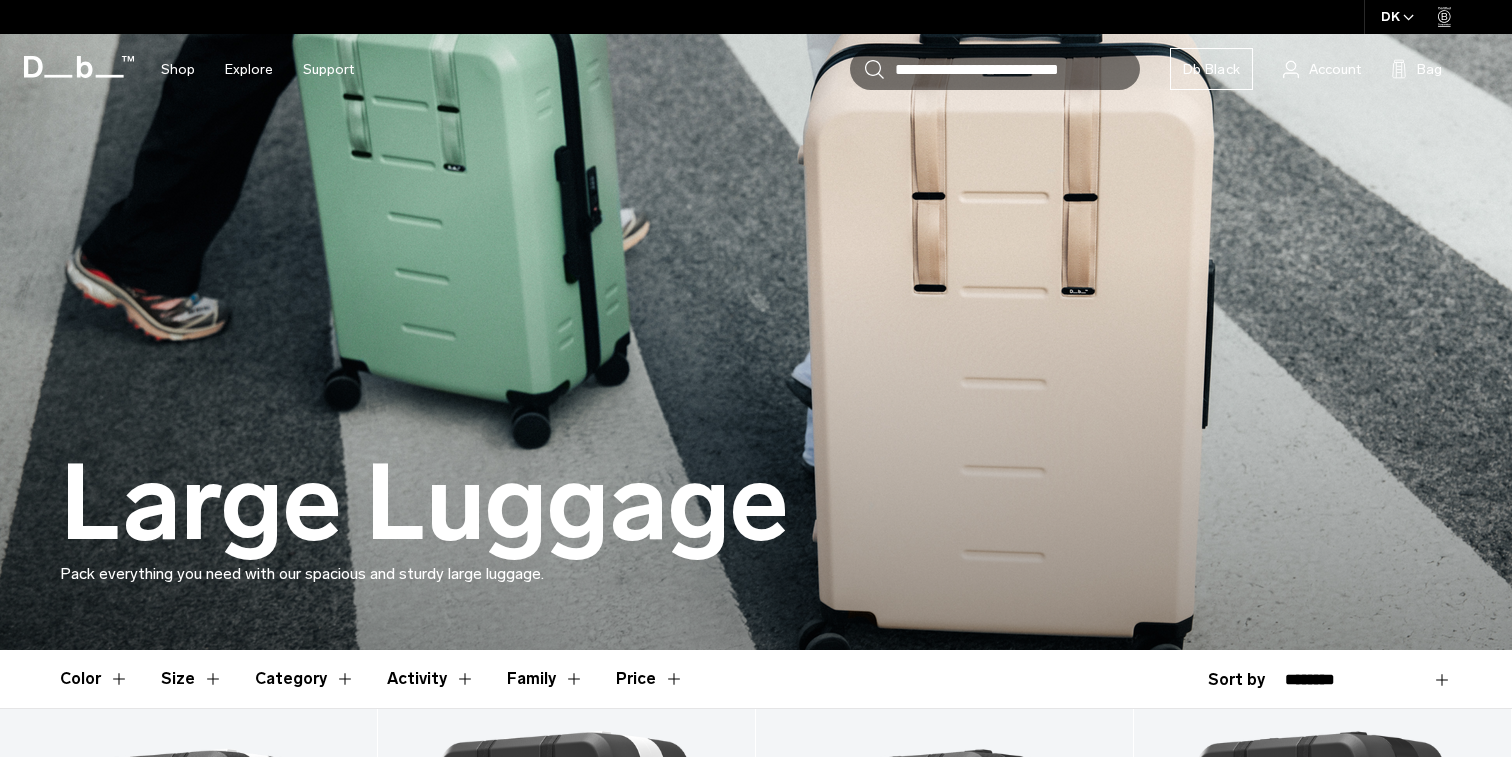 scroll, scrollTop: 84, scrollLeft: 0, axis: vertical 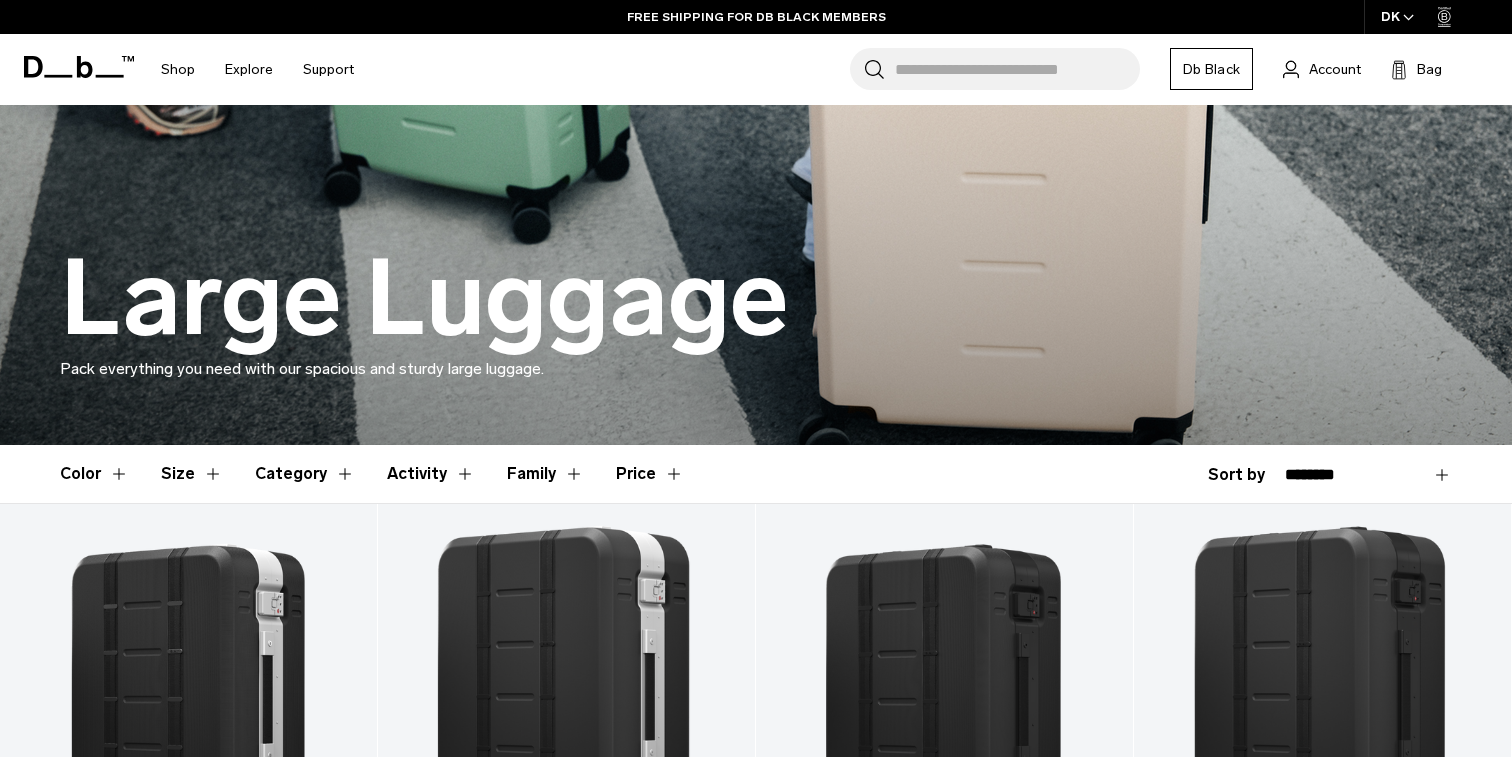 click on "Size" at bounding box center (192, 474) 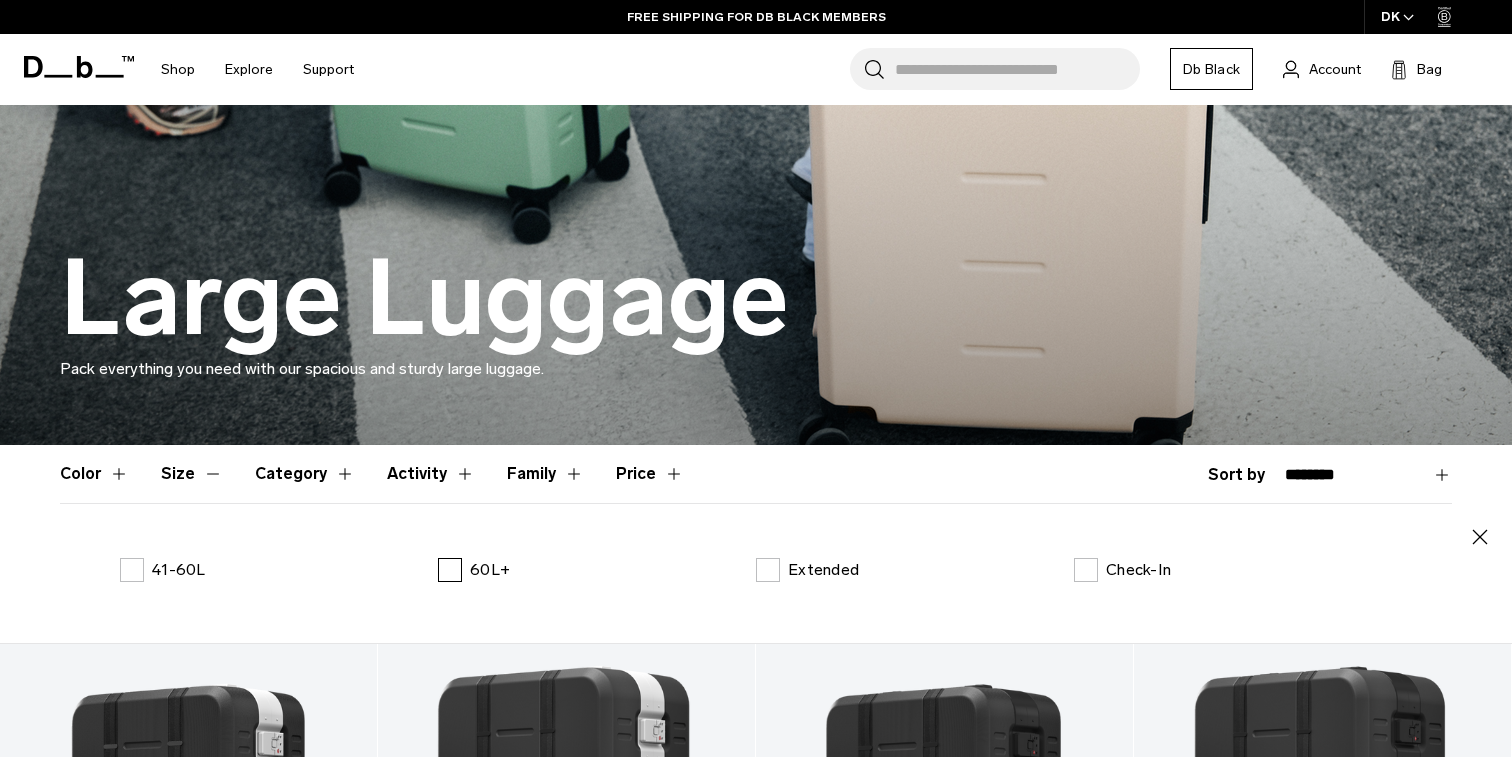 click on "60L+" at bounding box center [474, 570] 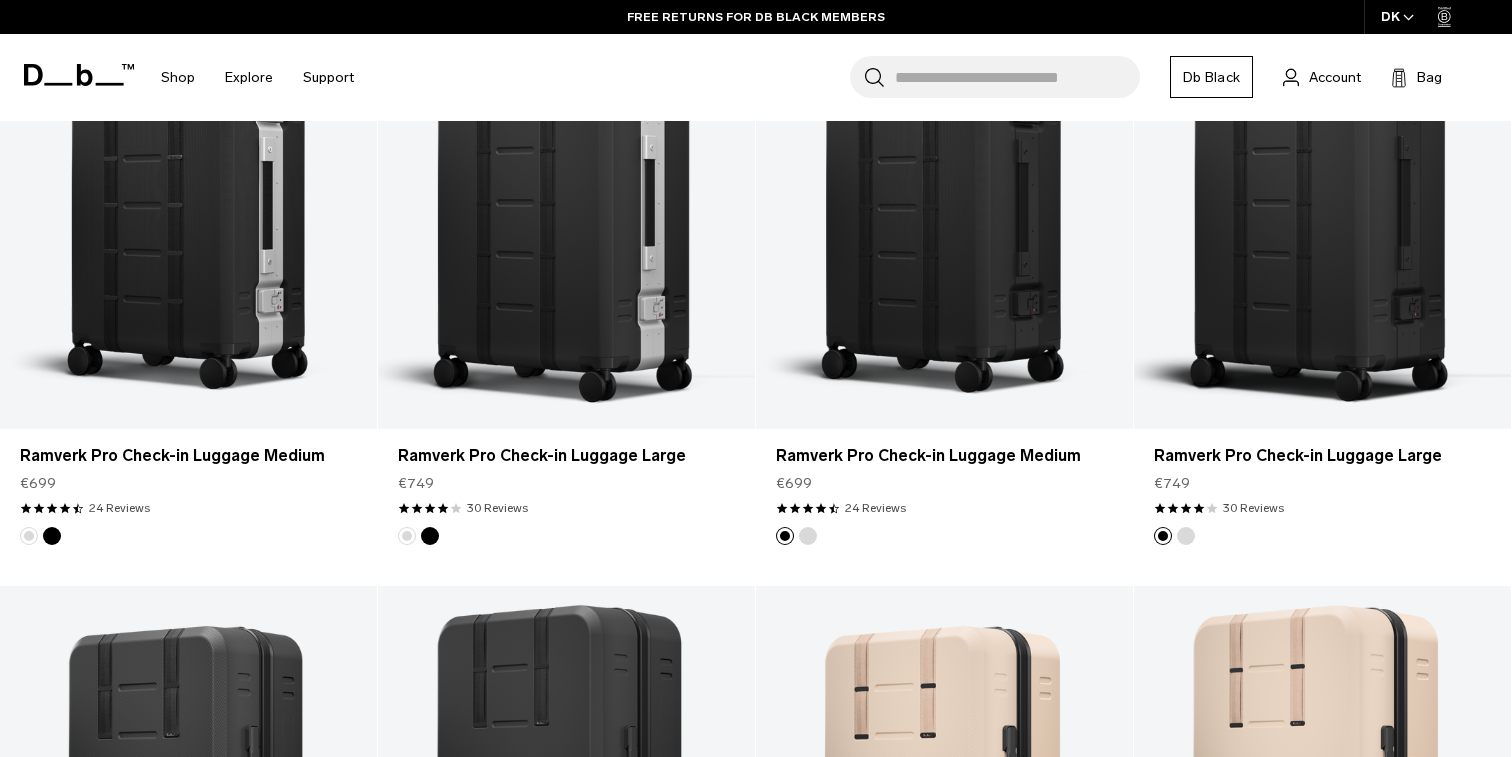 scroll, scrollTop: 969, scrollLeft: 0, axis: vertical 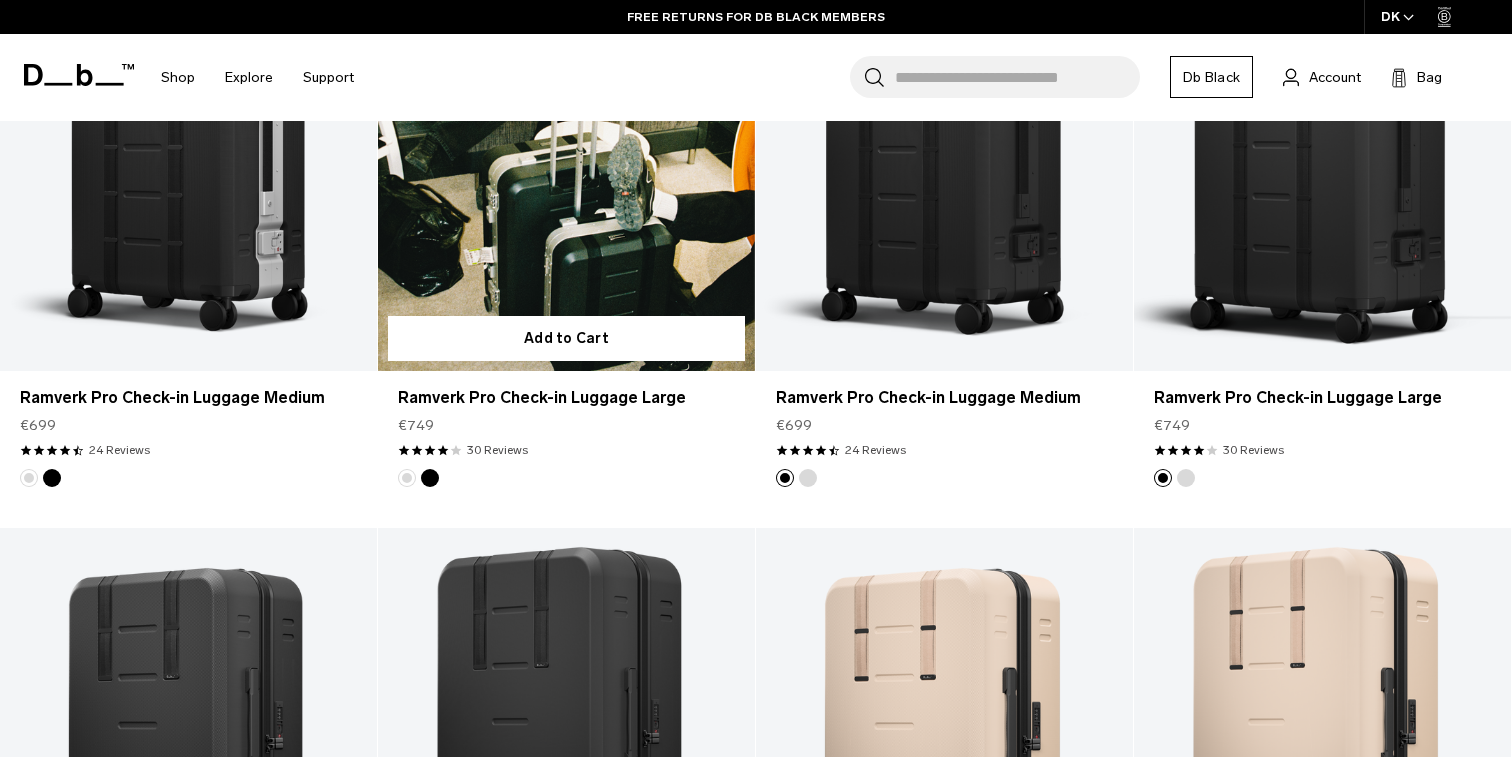 click at bounding box center [566, 161] 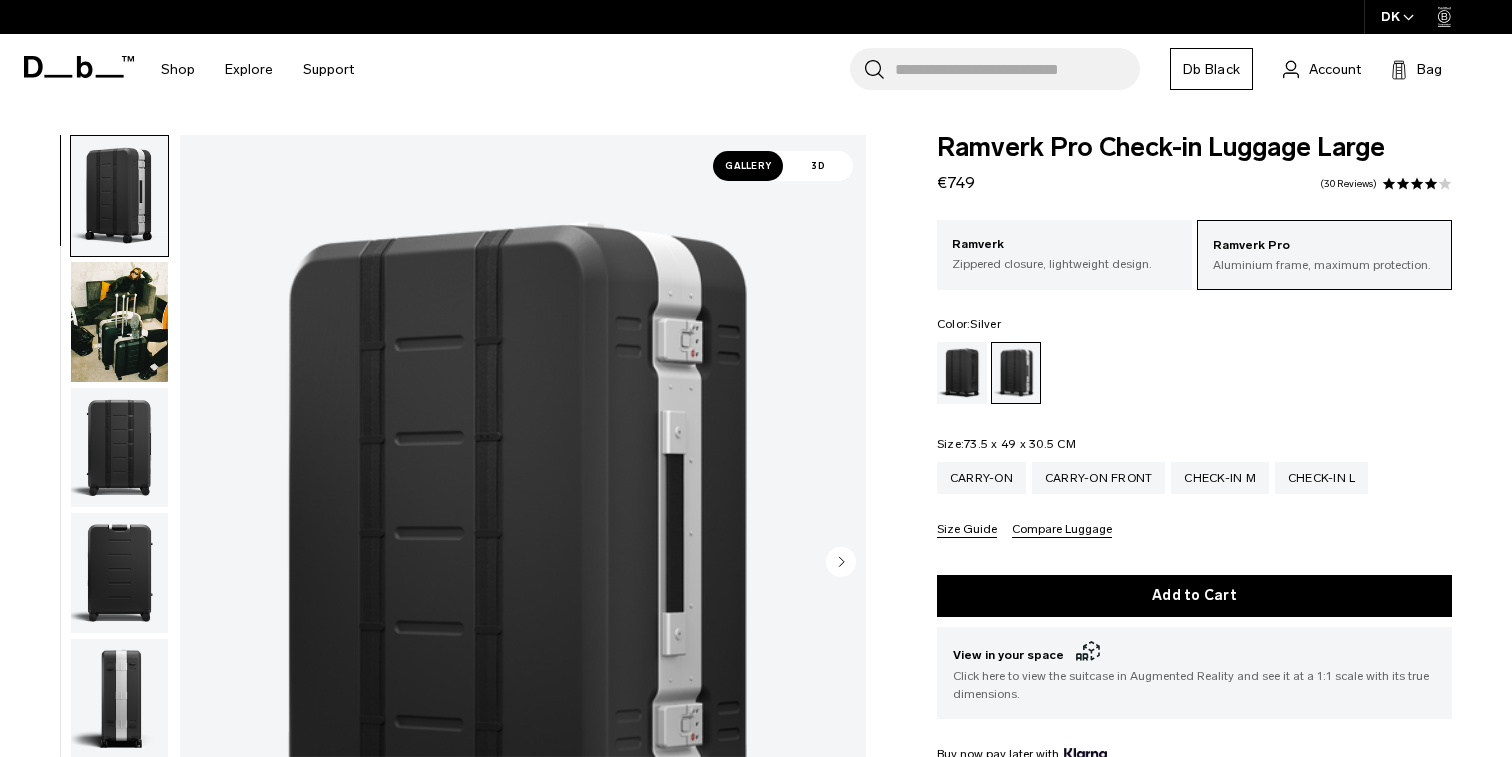 scroll, scrollTop: 0, scrollLeft: 0, axis: both 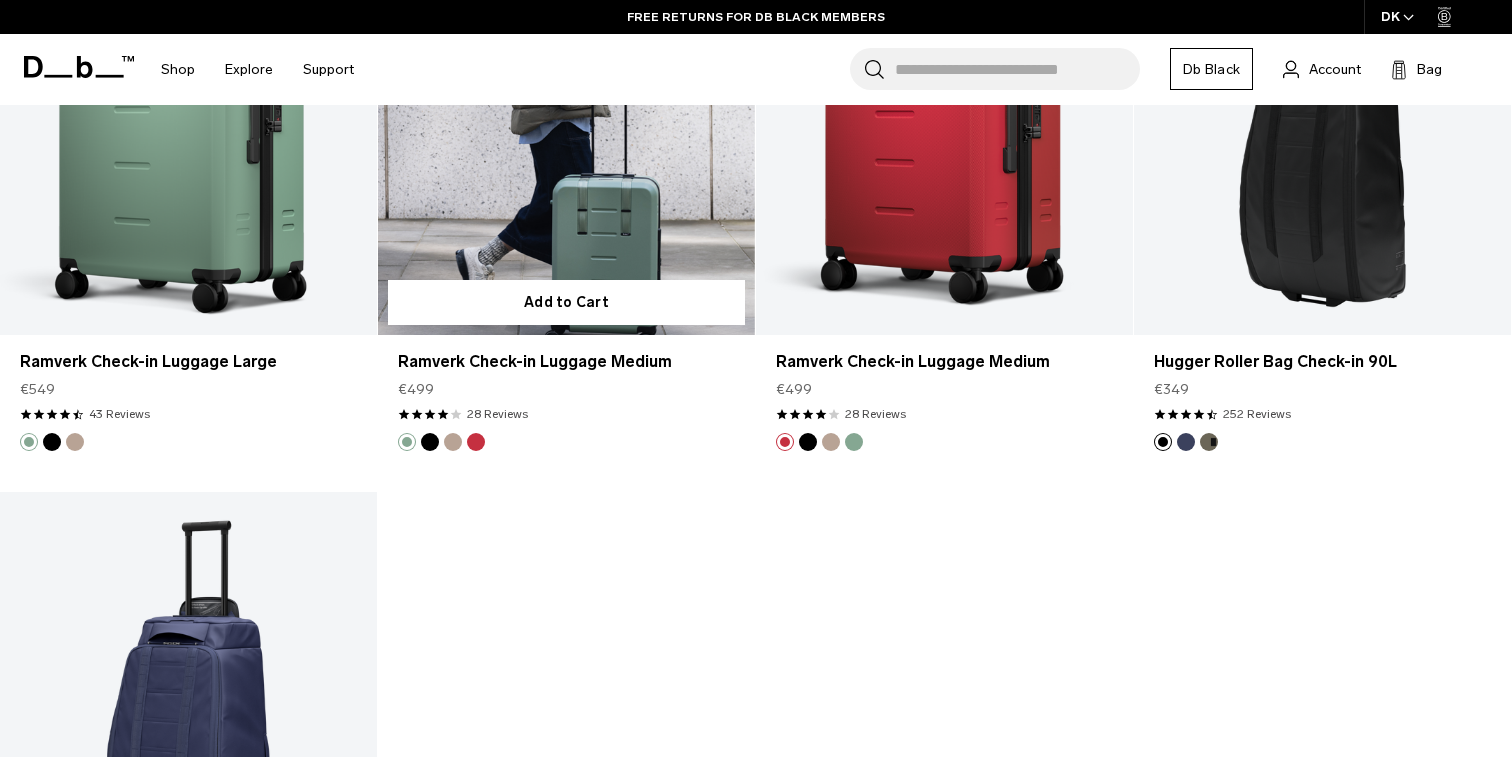 click at bounding box center [566, 125] 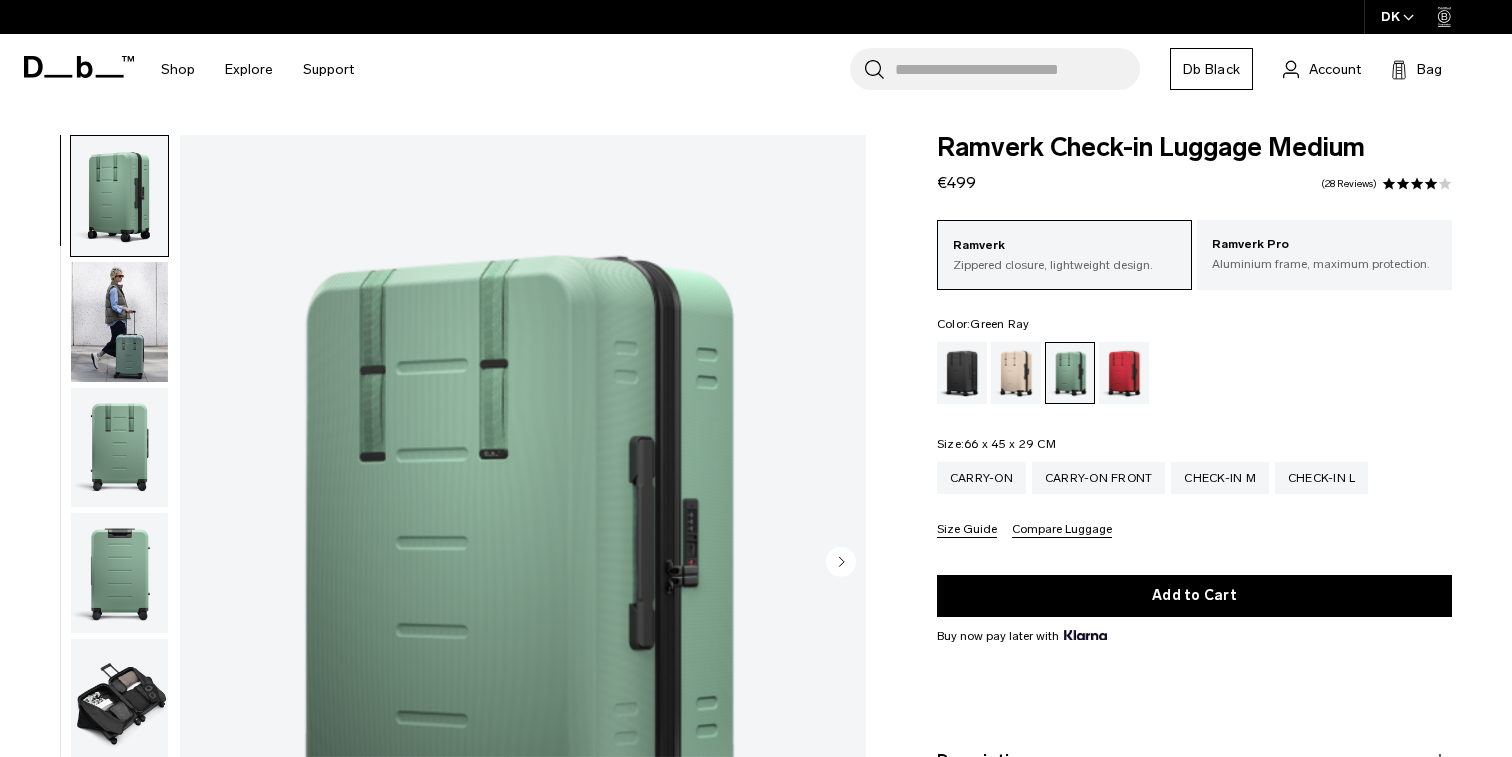 scroll, scrollTop: 0, scrollLeft: 0, axis: both 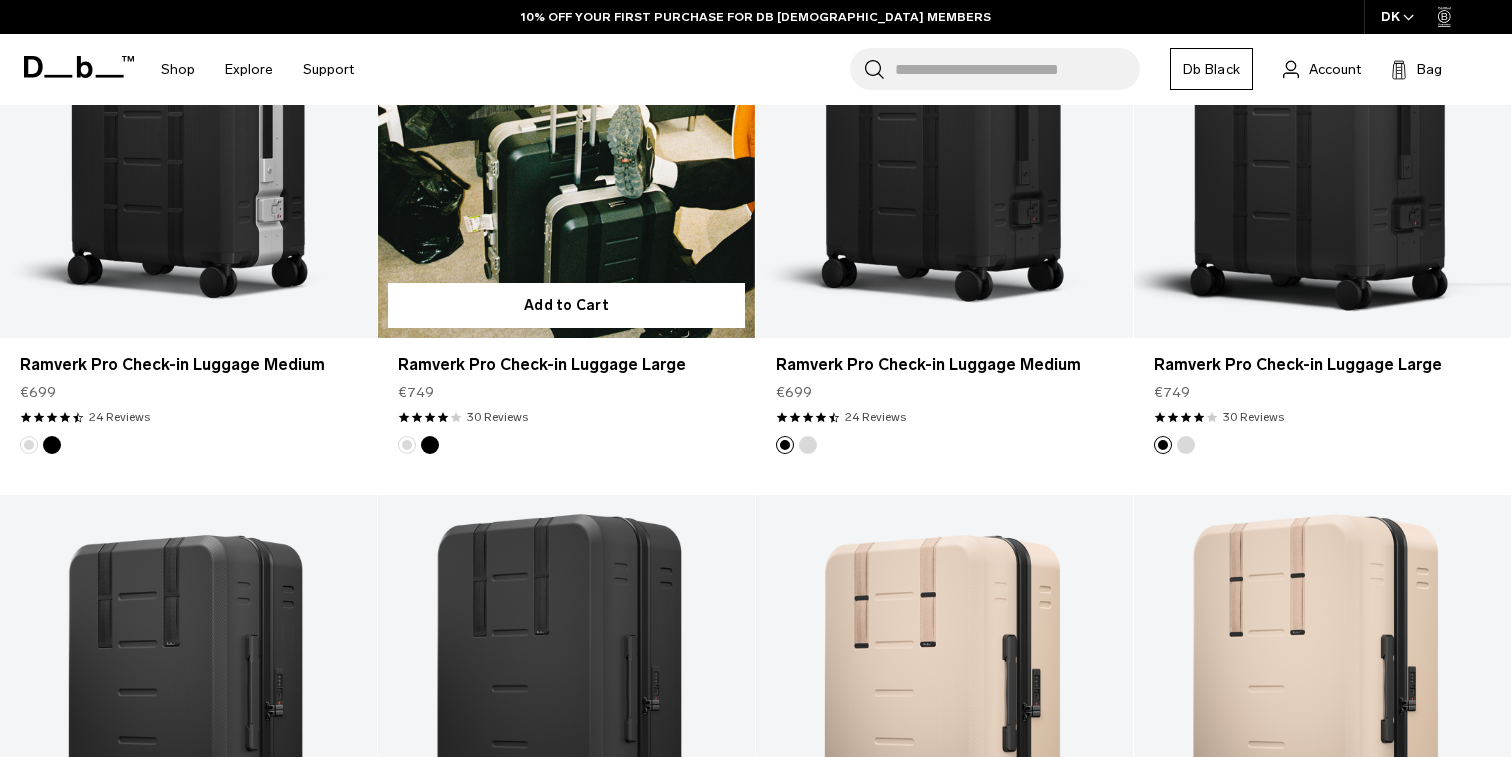 click at bounding box center (566, 128) 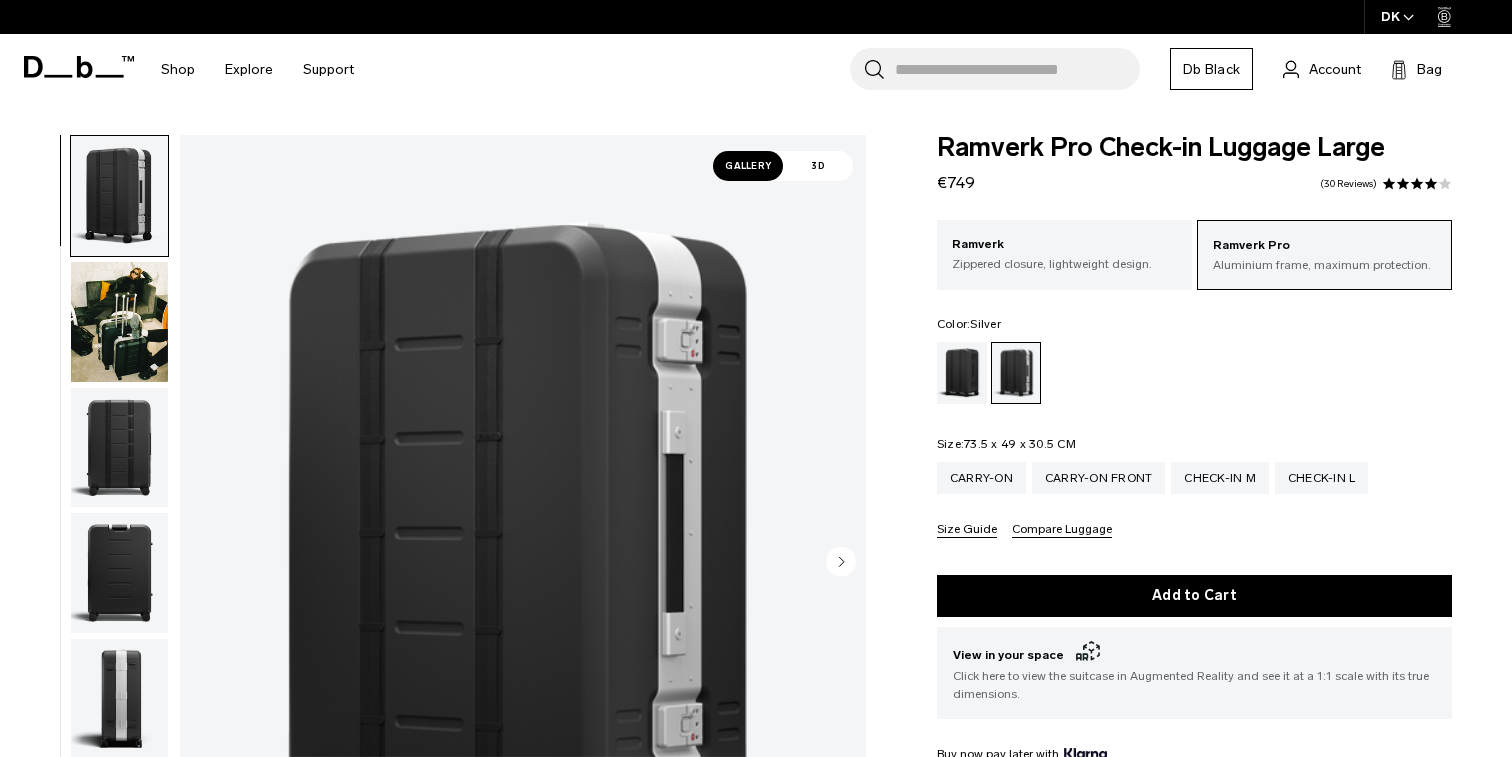 scroll, scrollTop: 0, scrollLeft: 0, axis: both 